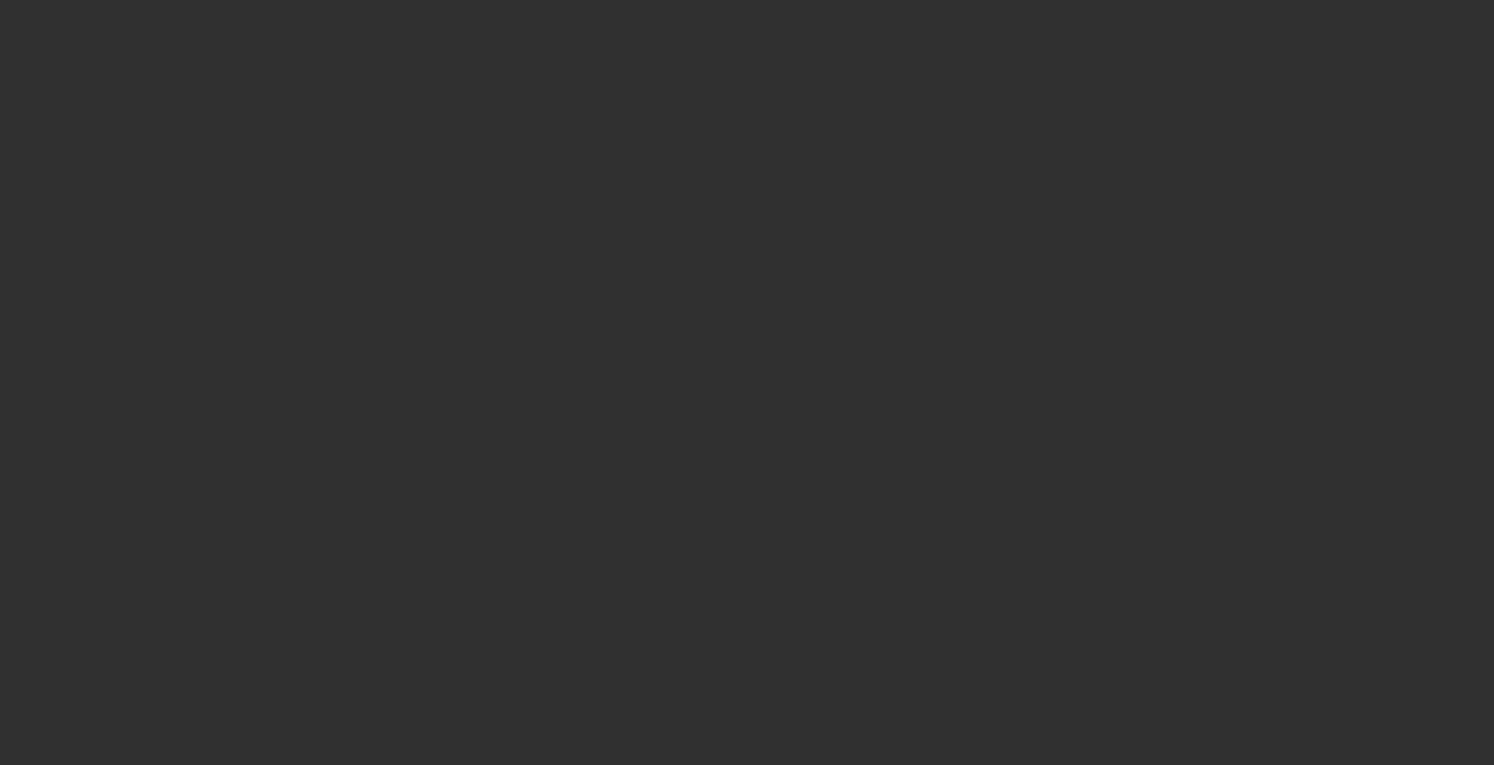 scroll, scrollTop: 0, scrollLeft: 0, axis: both 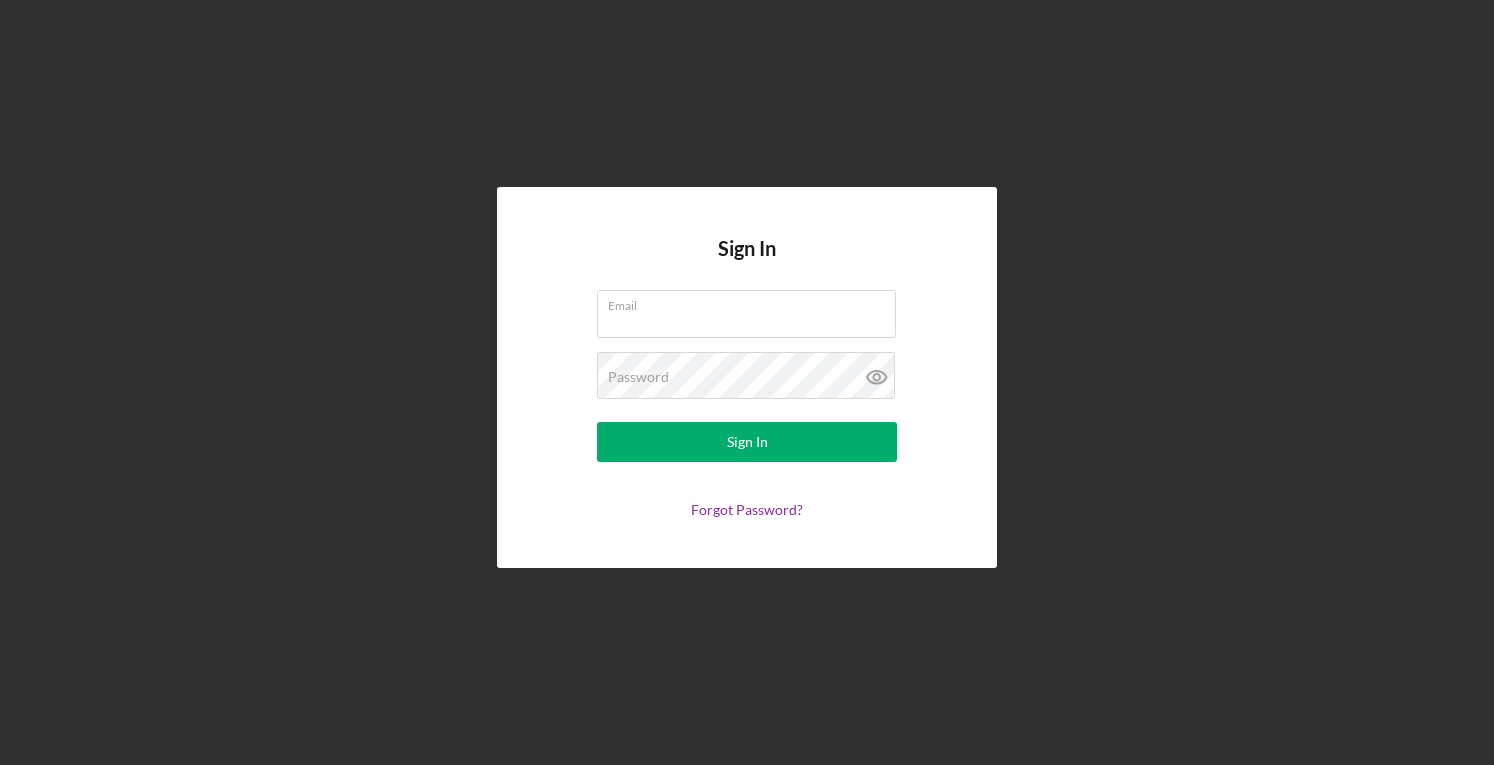 type on "[EMAIL]" 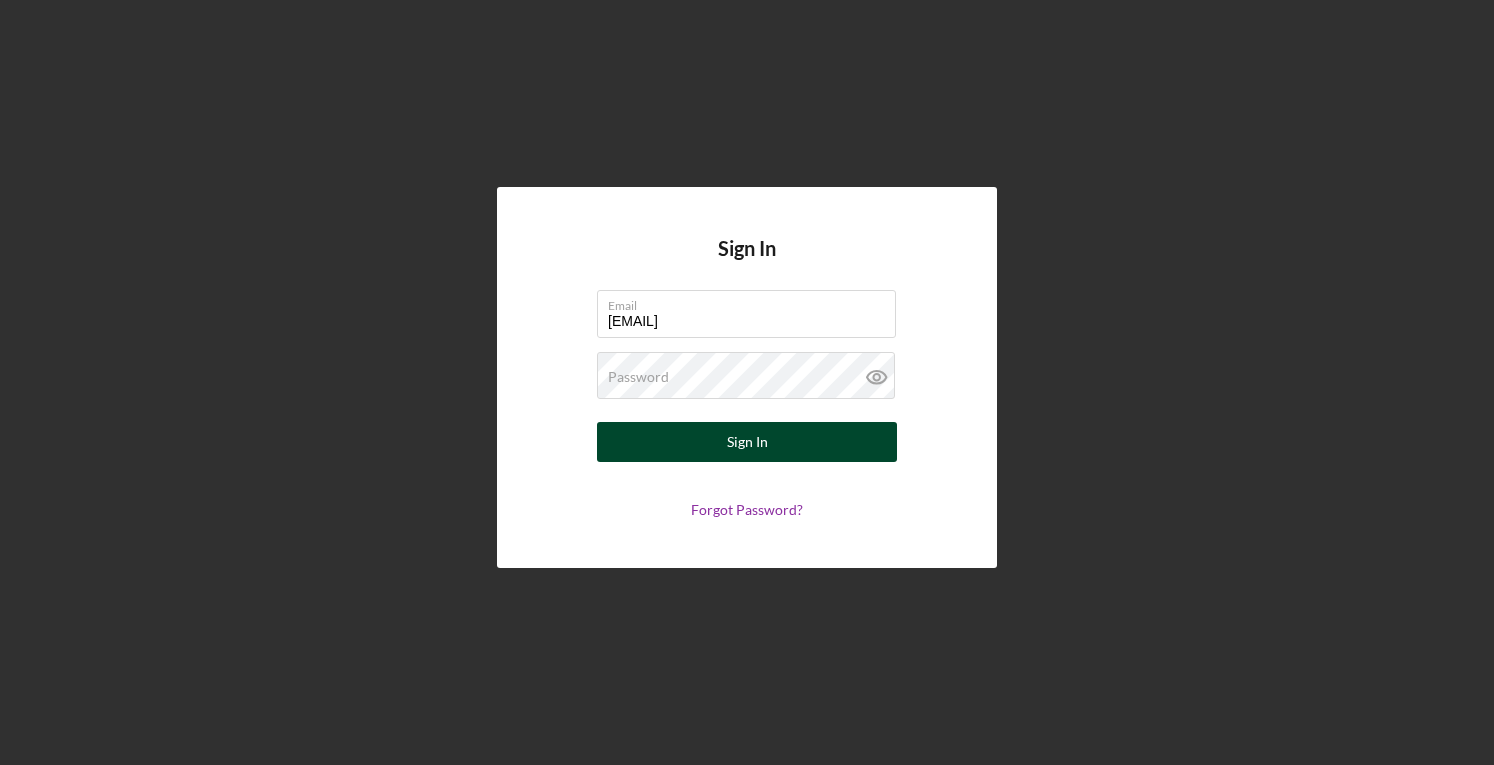 click on "Sign In" at bounding box center (747, 442) 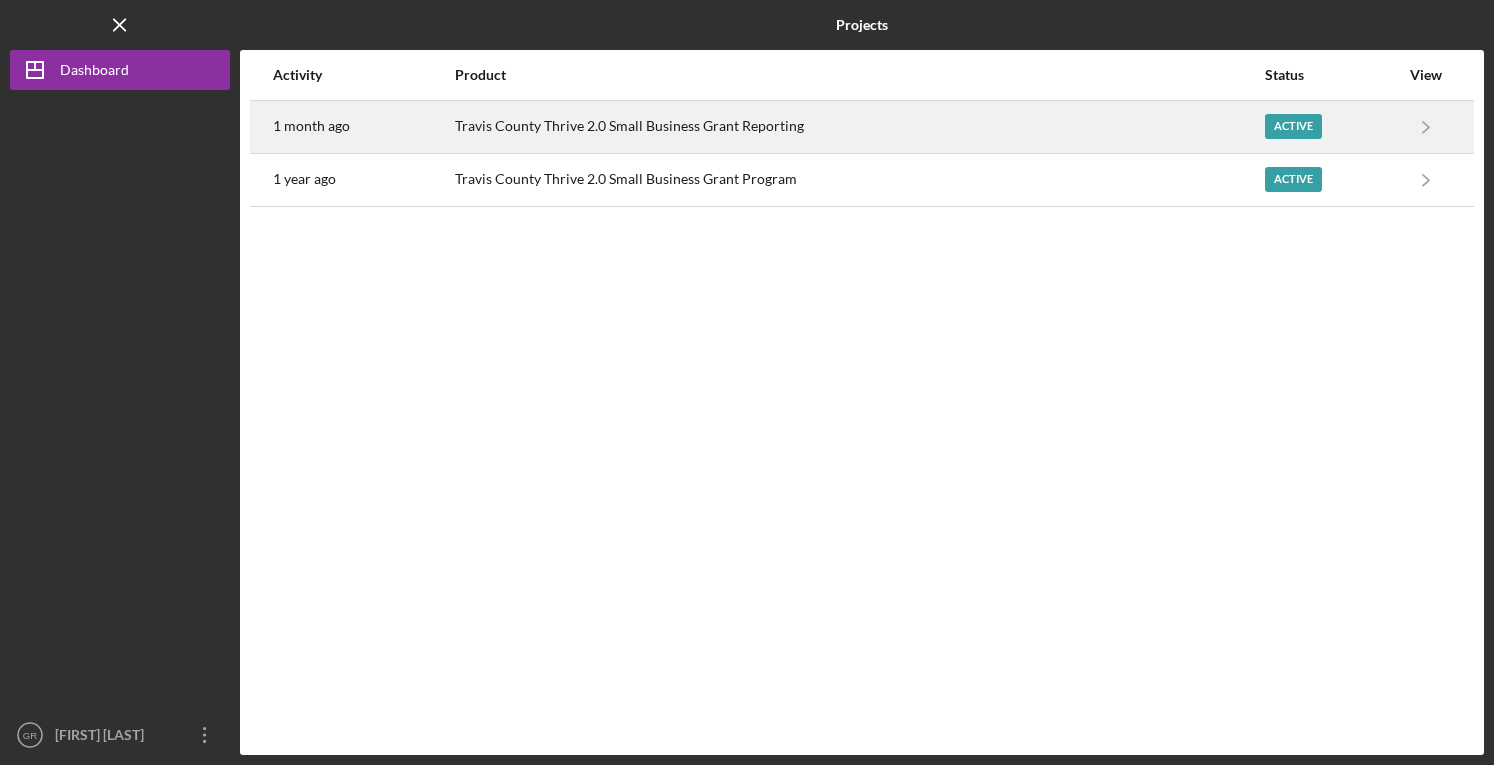 click on "Travis County Thrive 2.0 Small Business Grant Reporting" at bounding box center [859, 127] 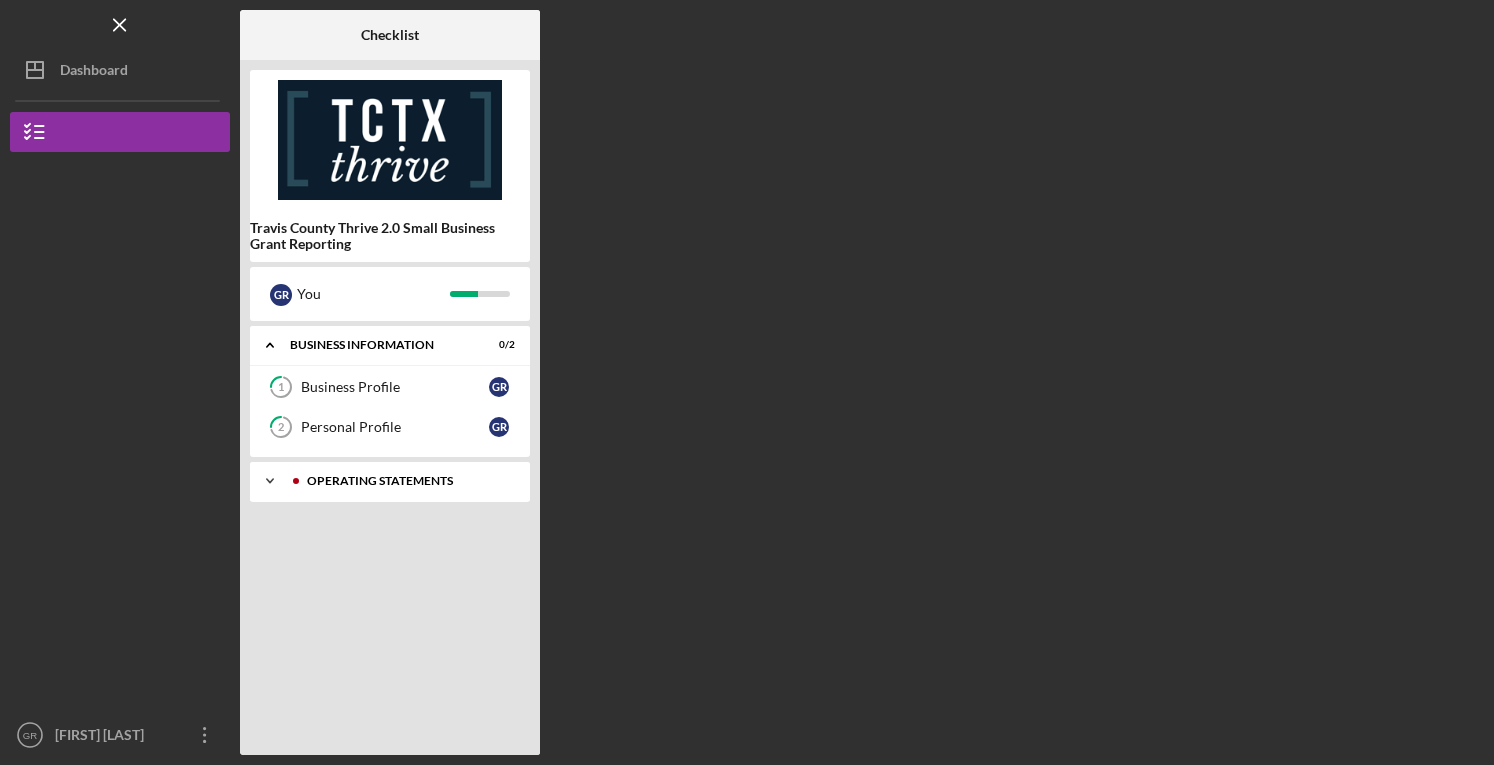 click on "Operating Statements" at bounding box center [406, 481] 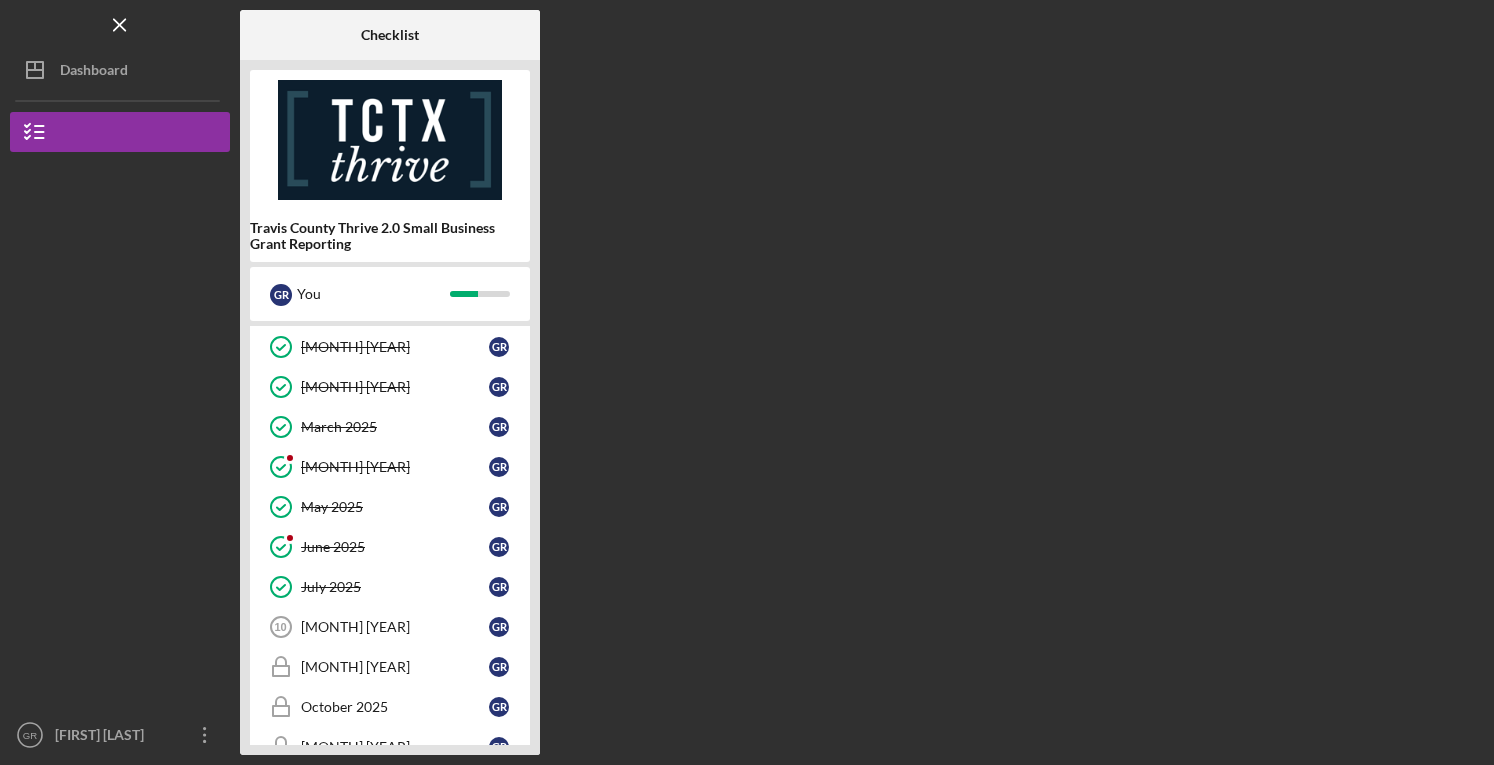 scroll, scrollTop: 190, scrollLeft: 0, axis: vertical 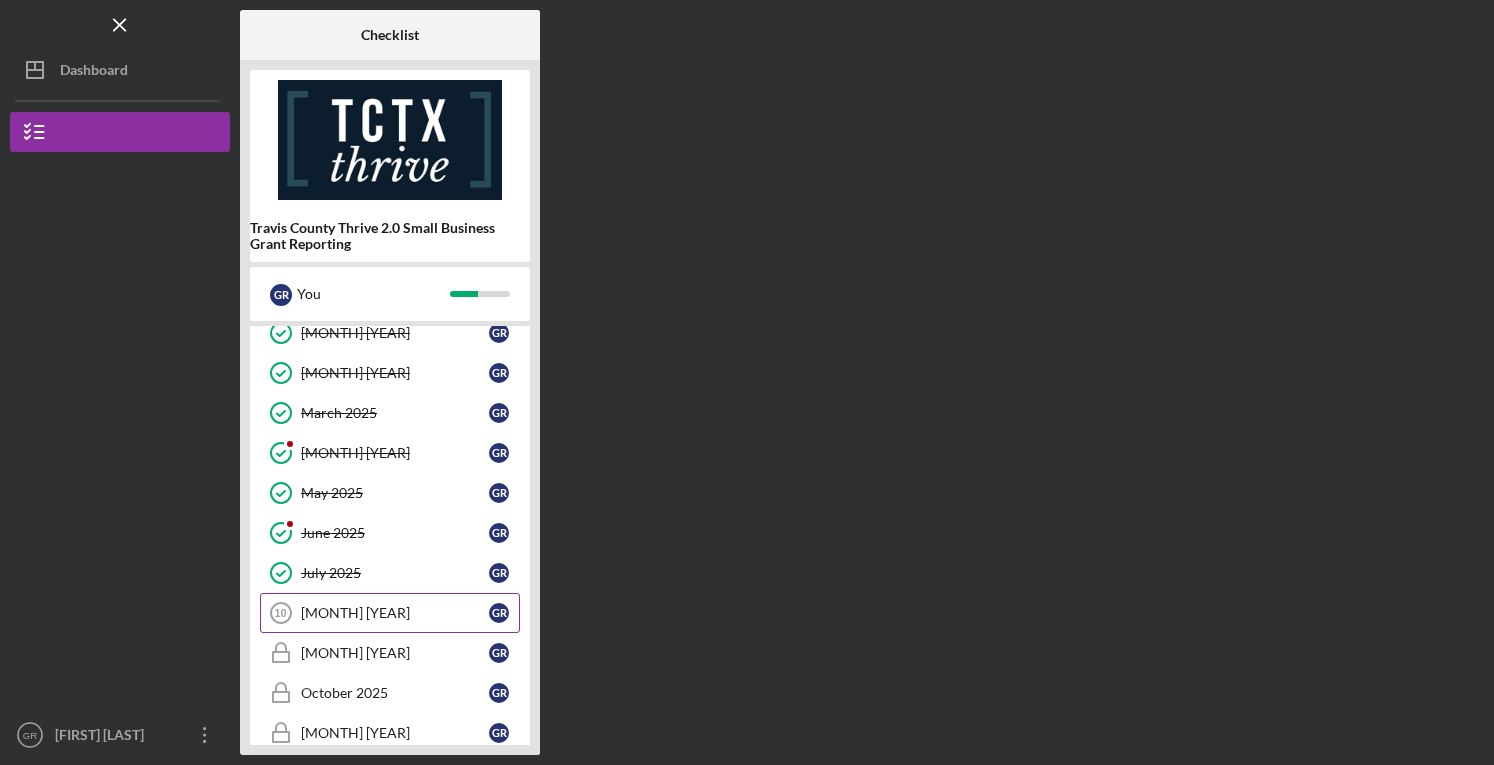 click on "[MONTH] [YEAR]" at bounding box center (395, 613) 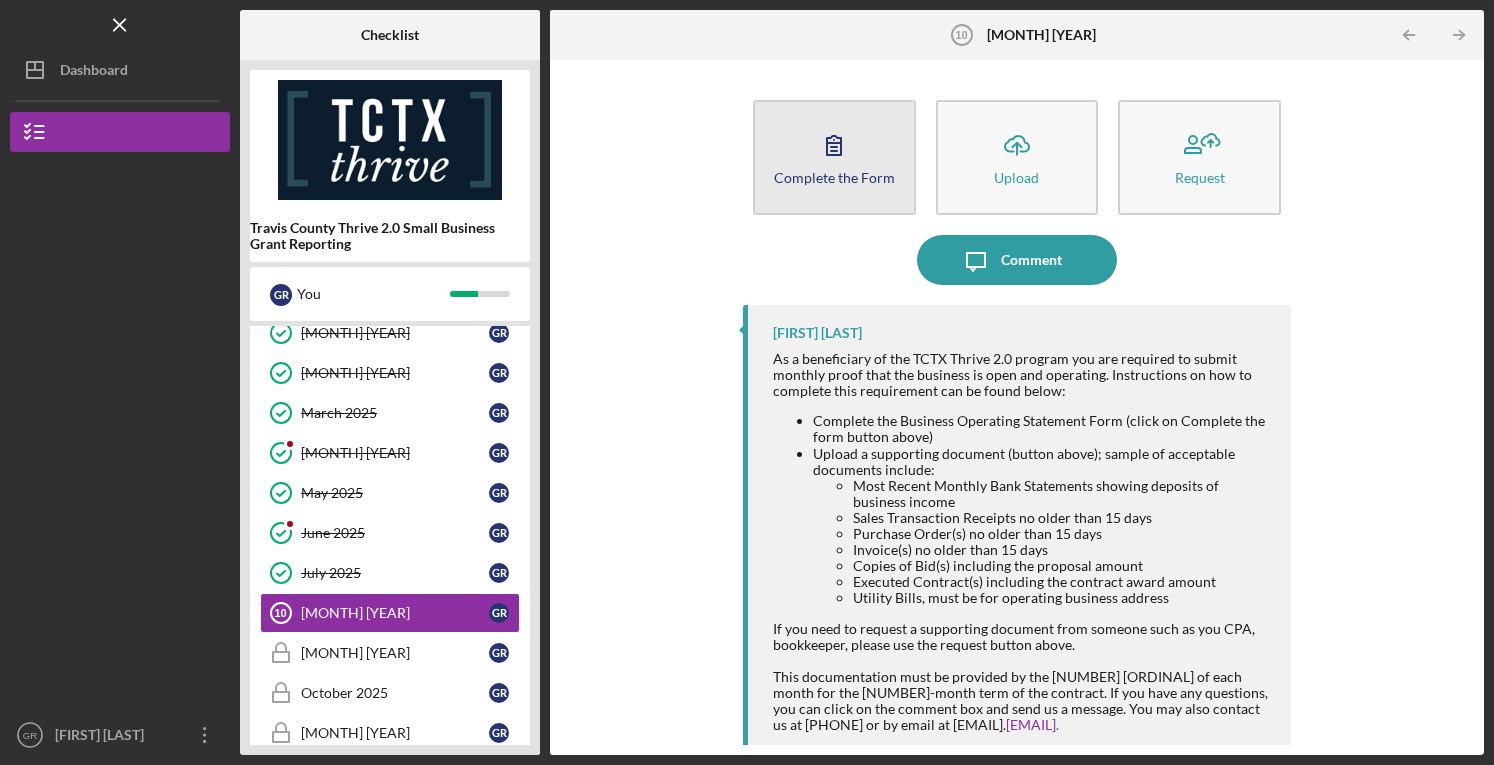 click on "Complete the Form Form" at bounding box center (834, 157) 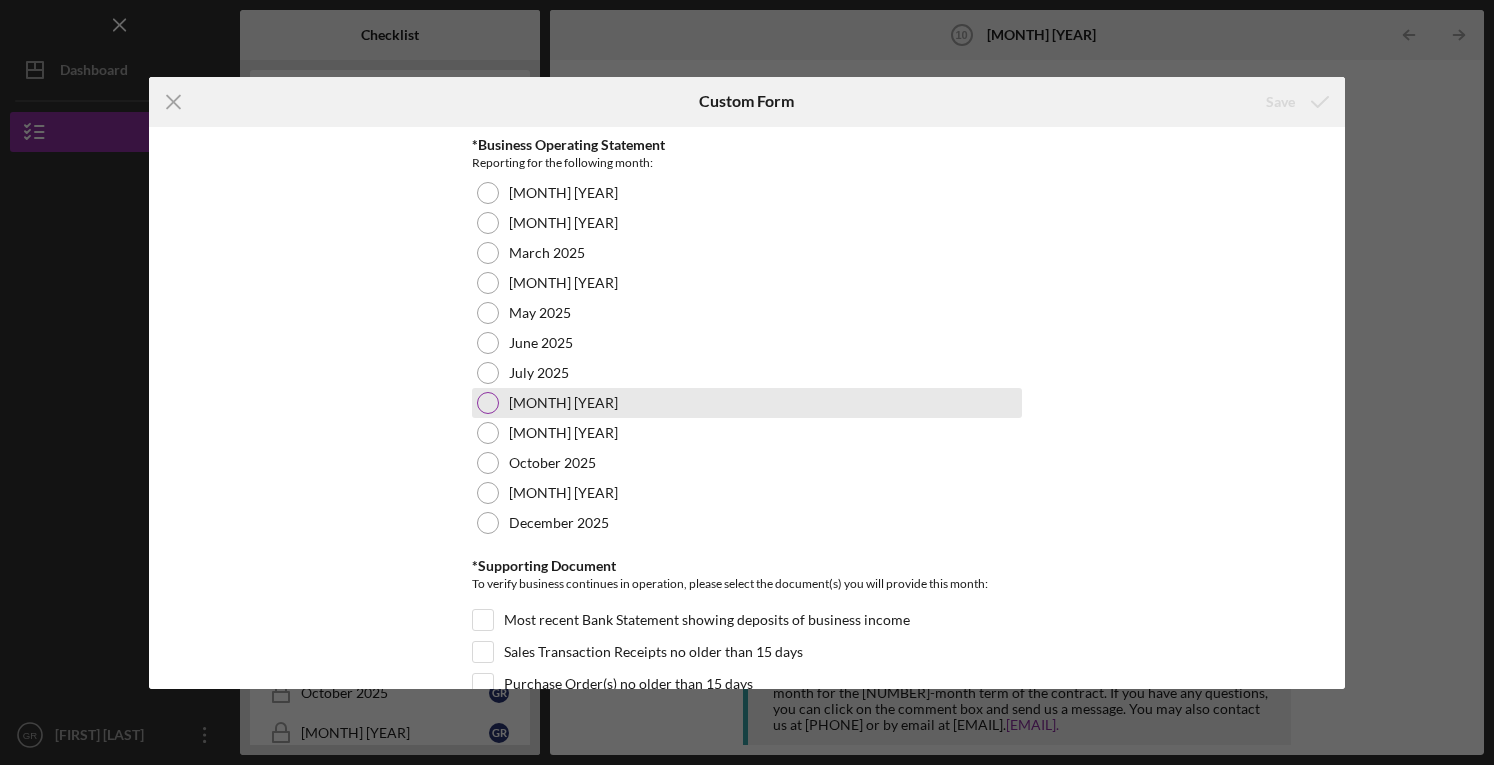 click on "[MONTH] [YEAR]" at bounding box center (747, 403) 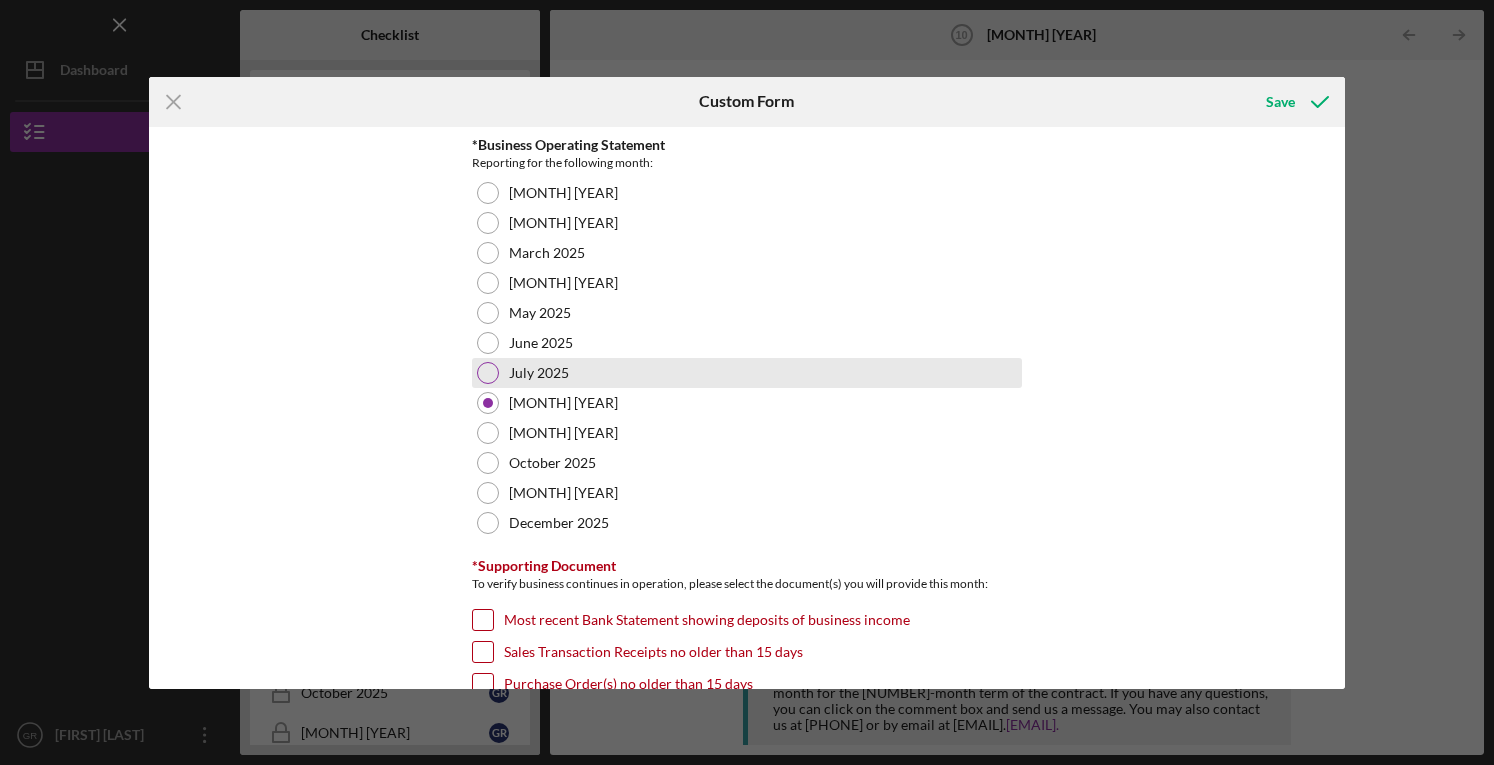 click on "July 2025" at bounding box center [539, 373] 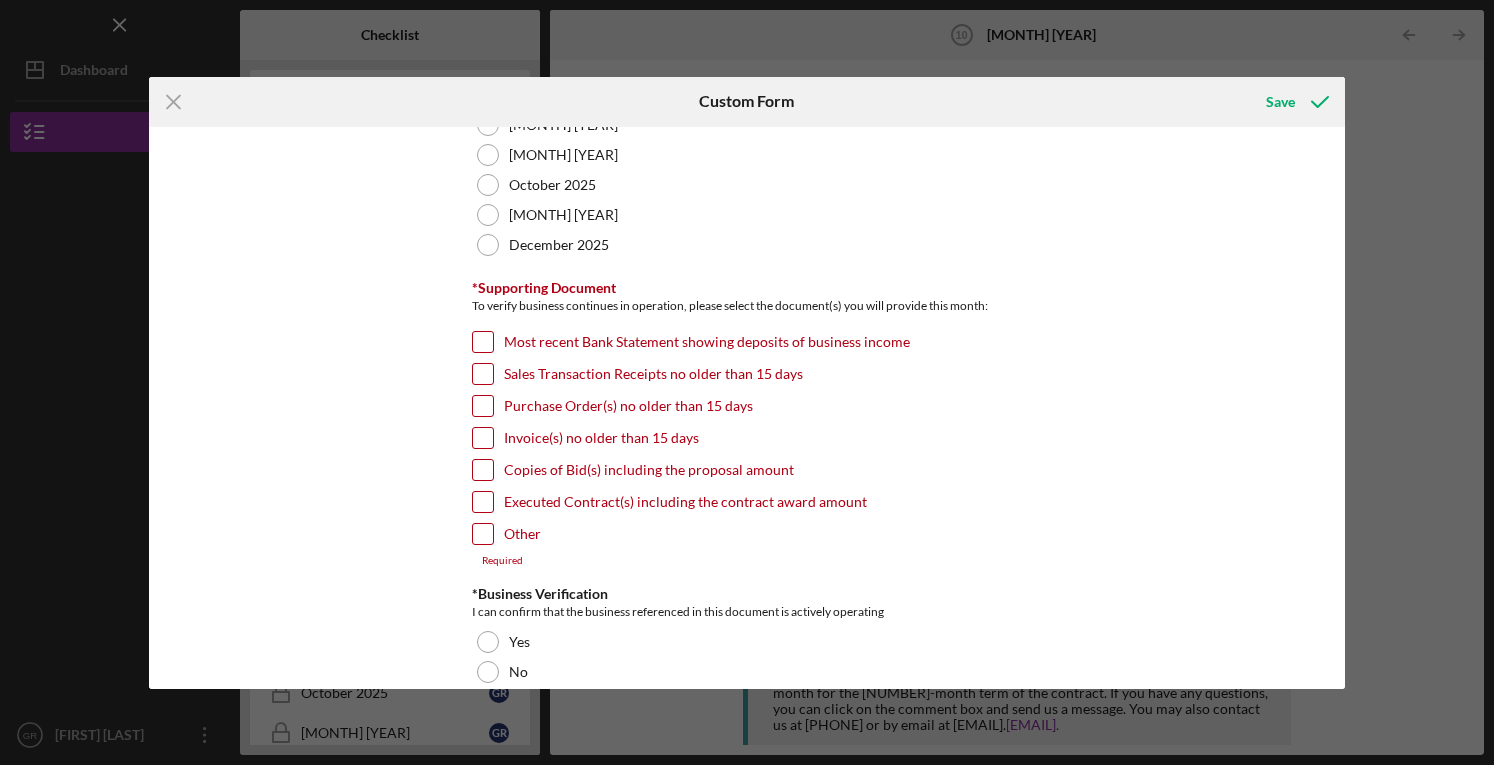 scroll, scrollTop: 284, scrollLeft: 0, axis: vertical 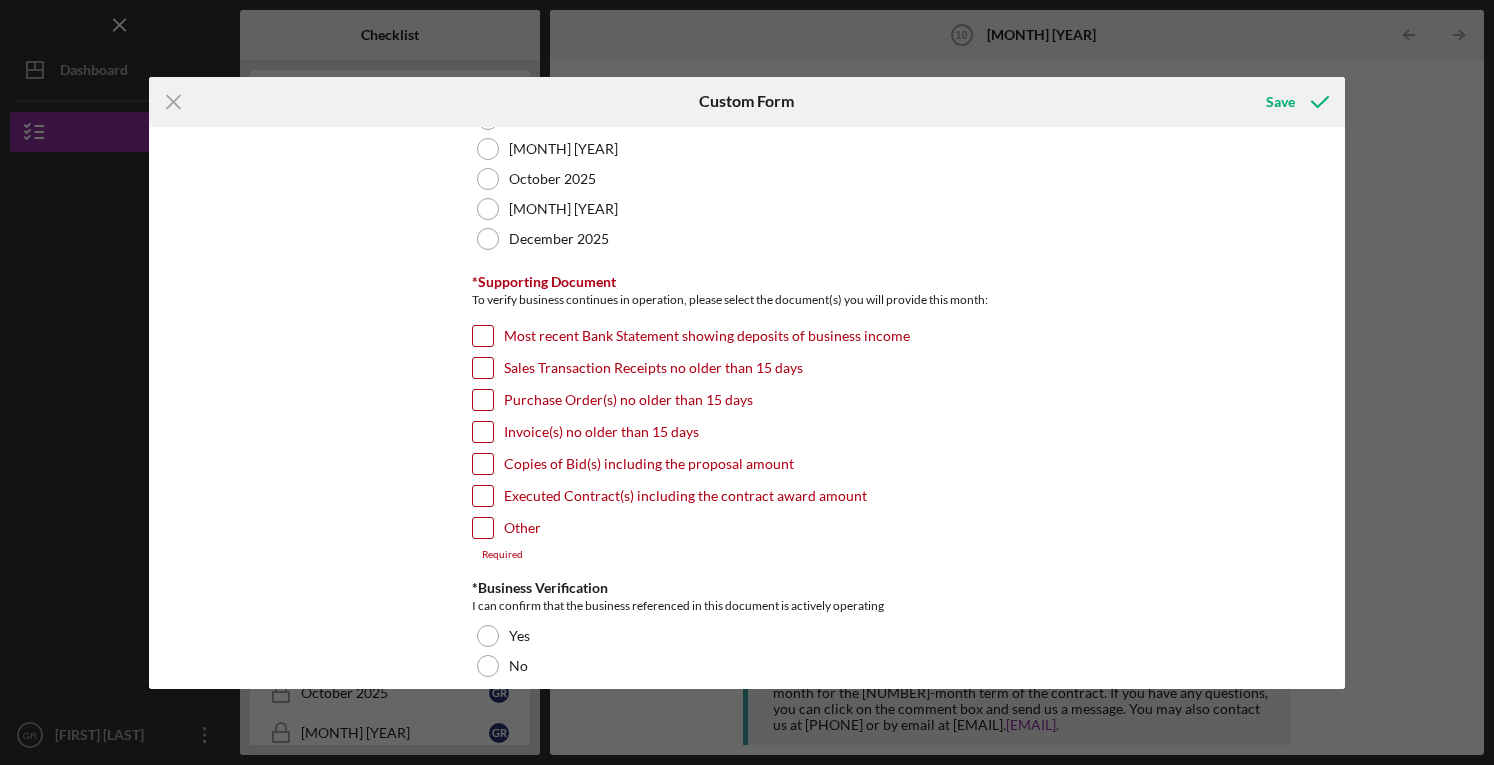 click on "Invoice(s) no older than 15 days" at bounding box center [483, 432] 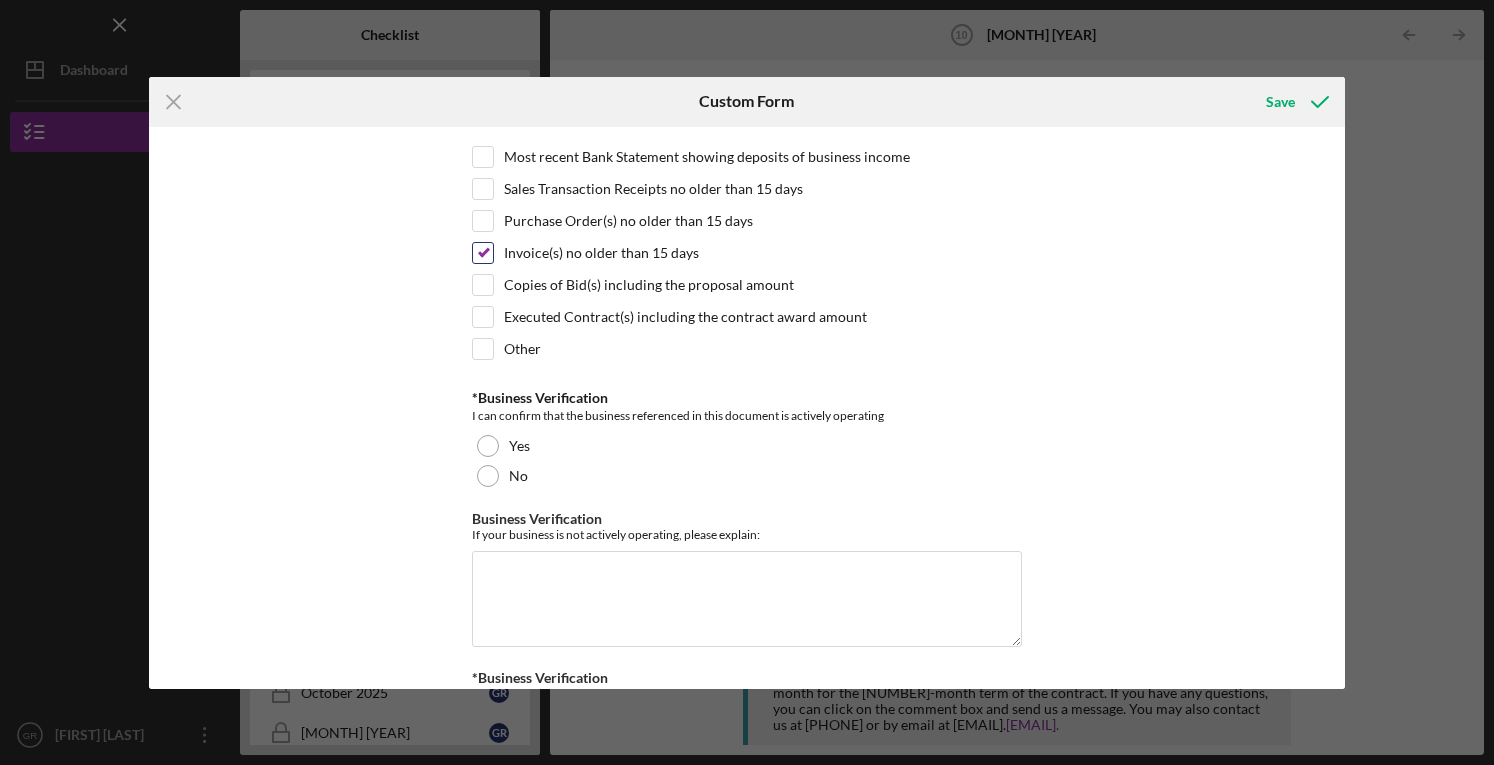 scroll, scrollTop: 474, scrollLeft: 0, axis: vertical 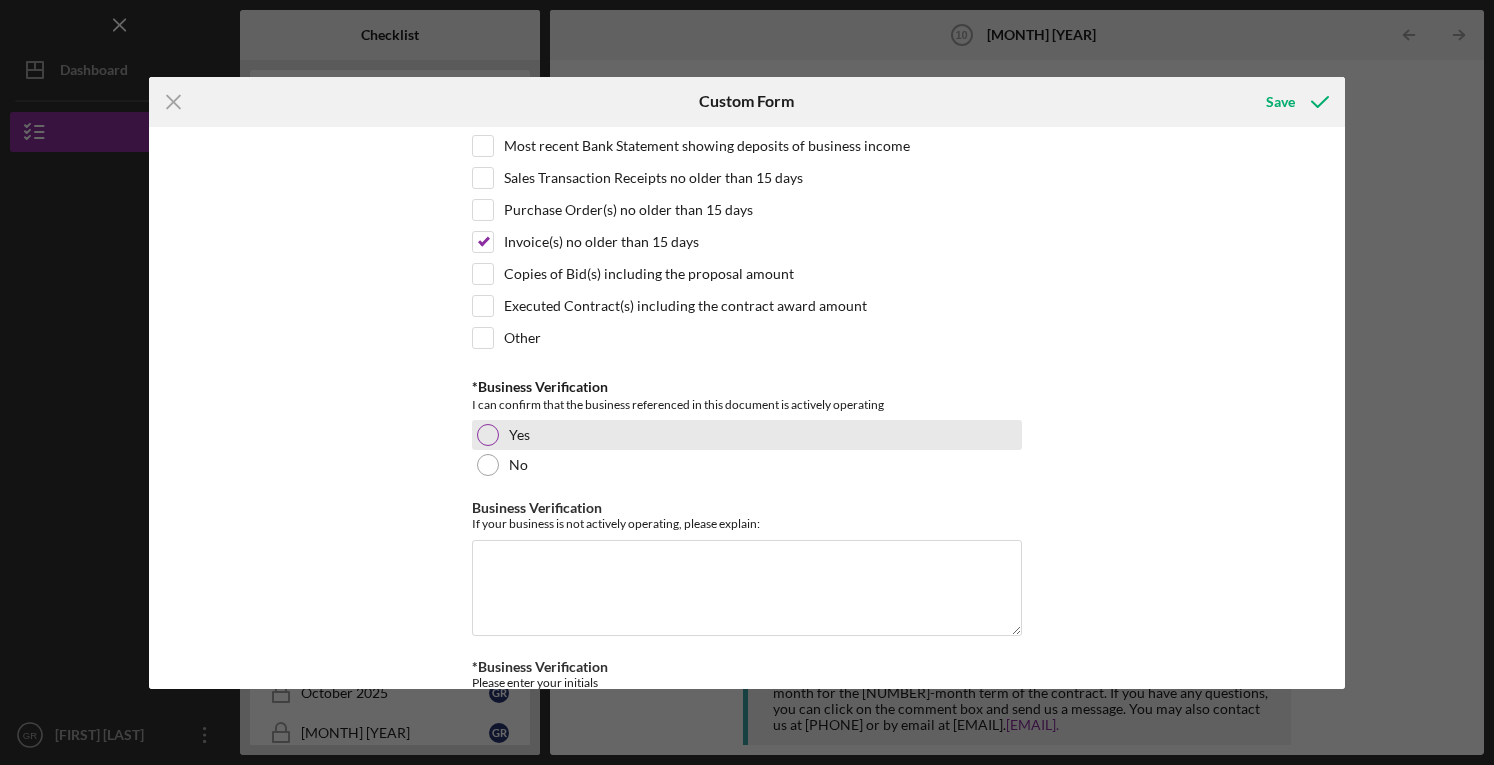 click at bounding box center [488, 435] 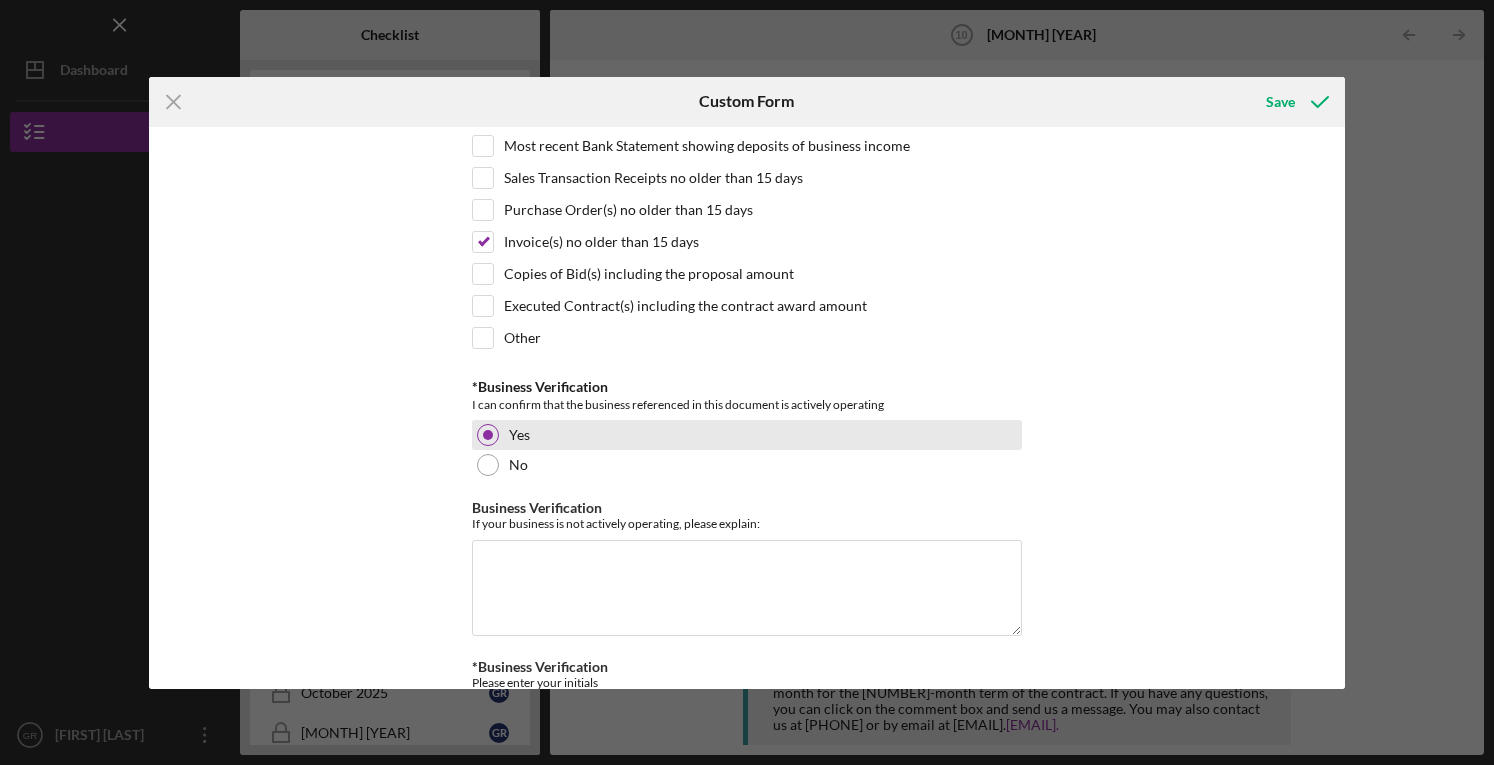 scroll, scrollTop: 556, scrollLeft: 0, axis: vertical 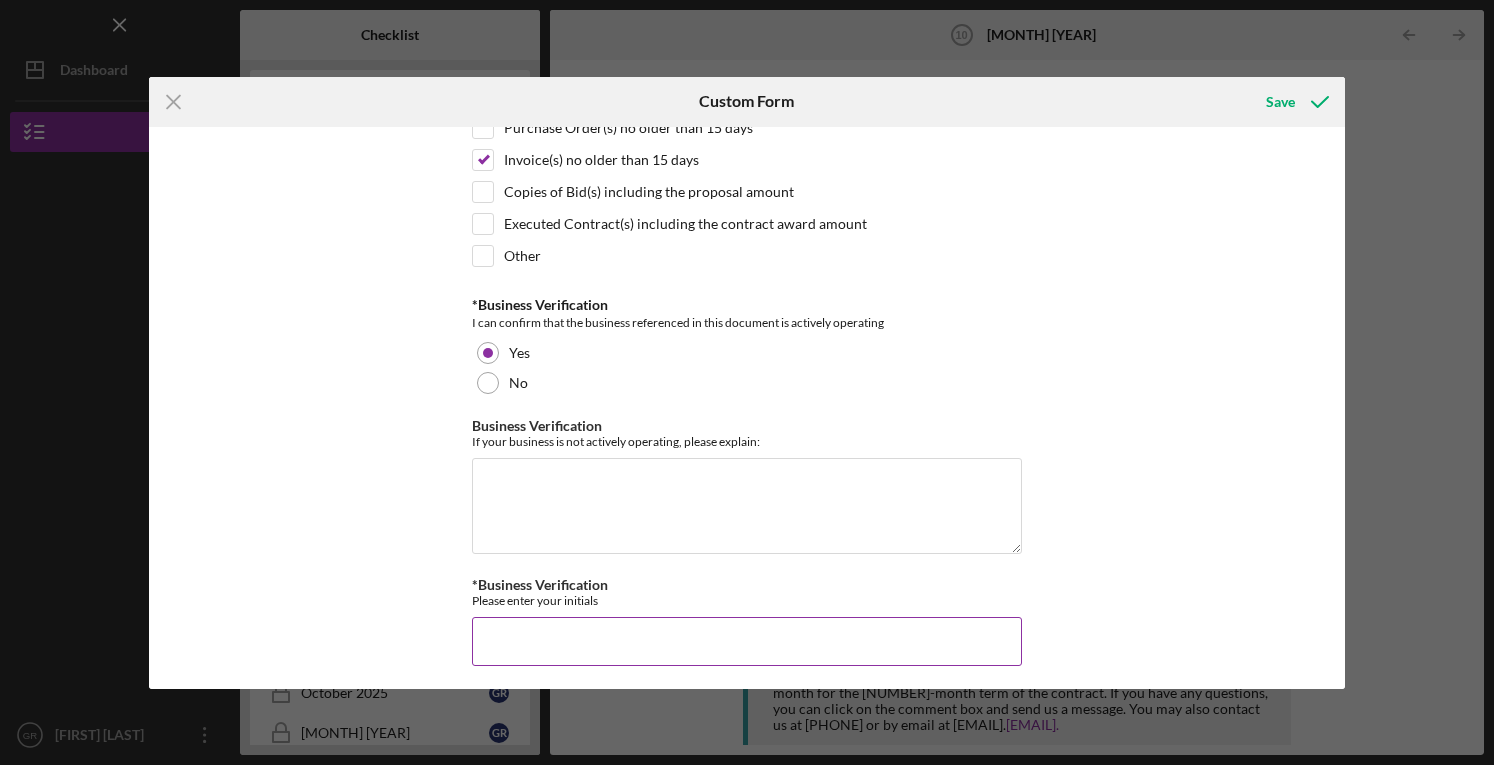 click on "*Business Verification" at bounding box center [747, 641] 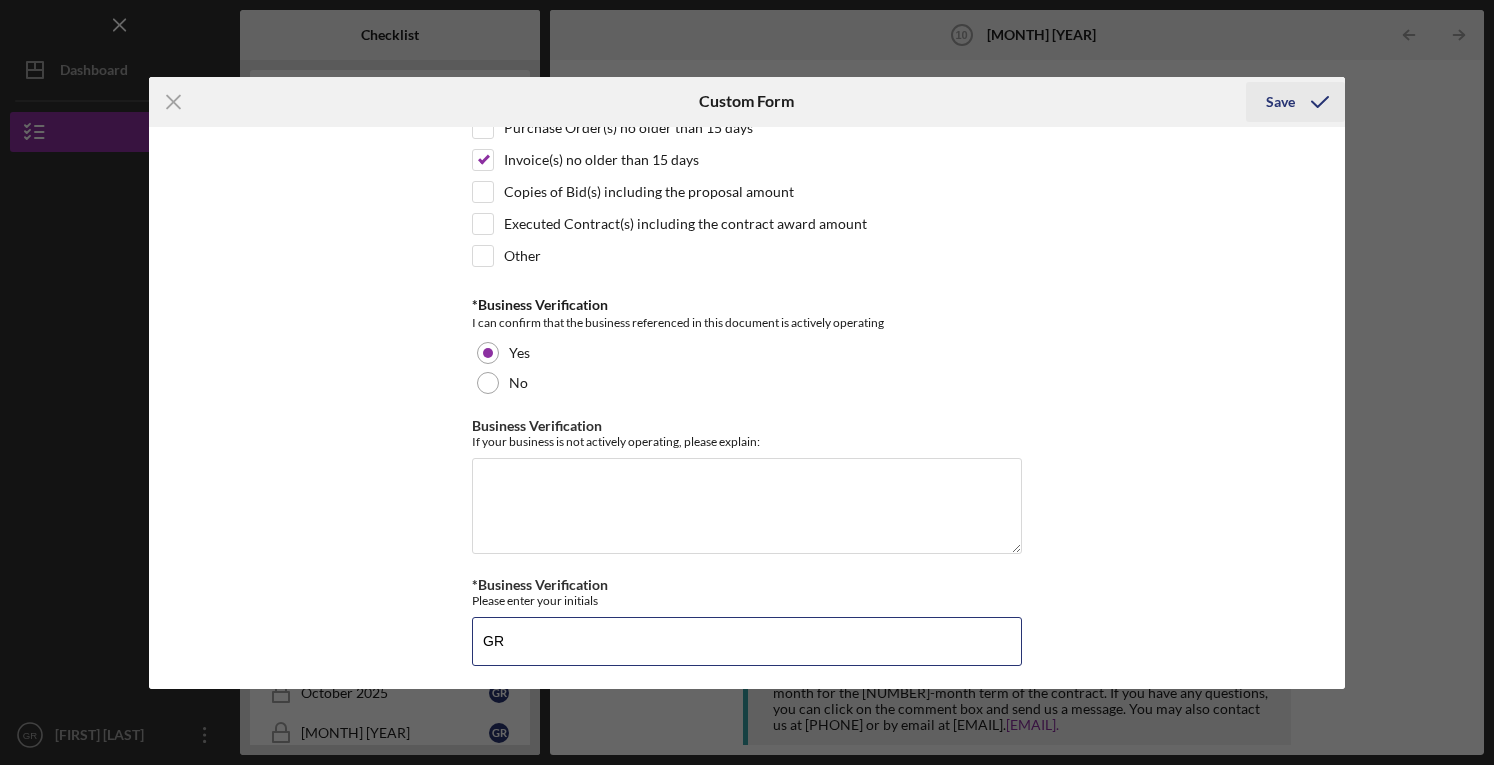 type on "GR" 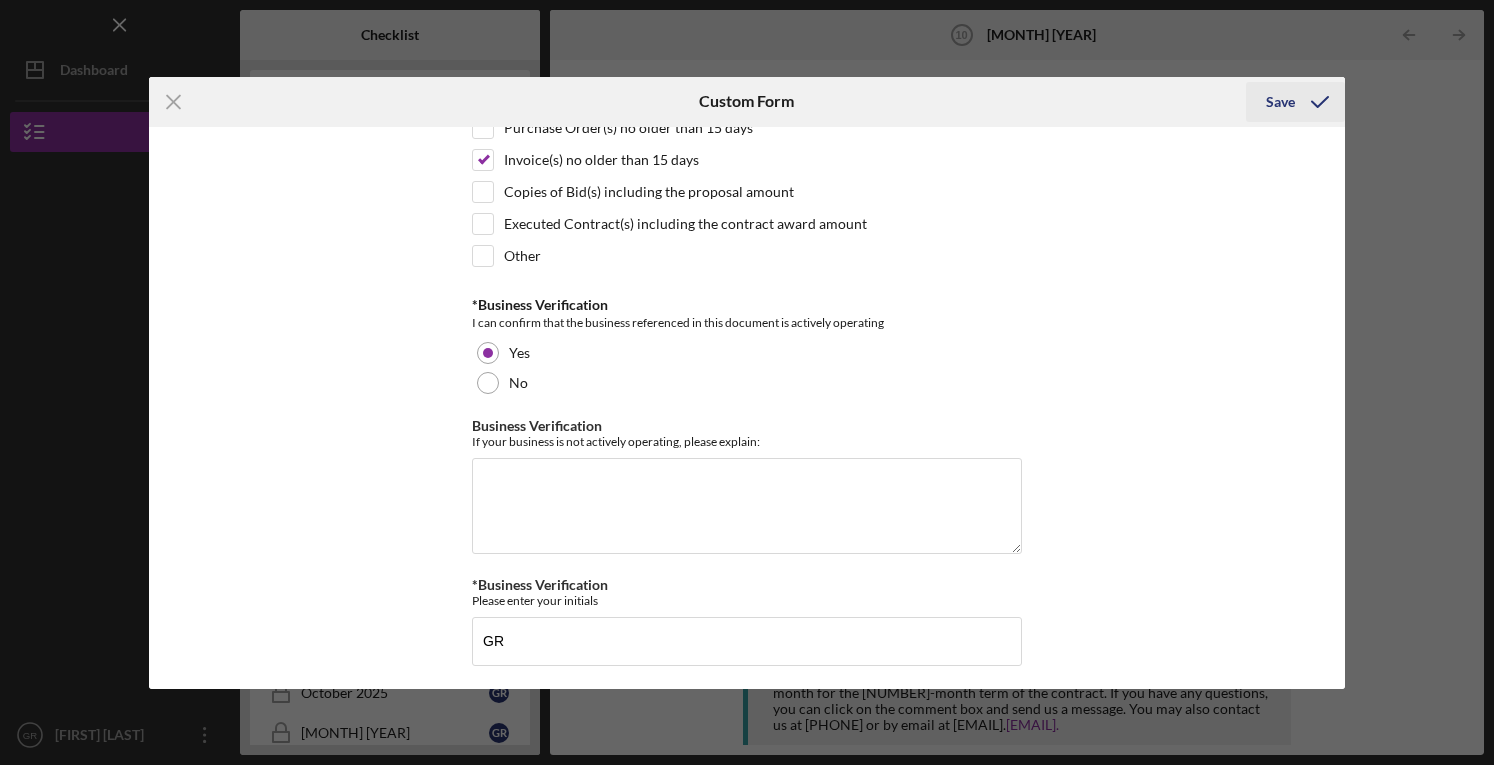 click on "Save" at bounding box center (1280, 102) 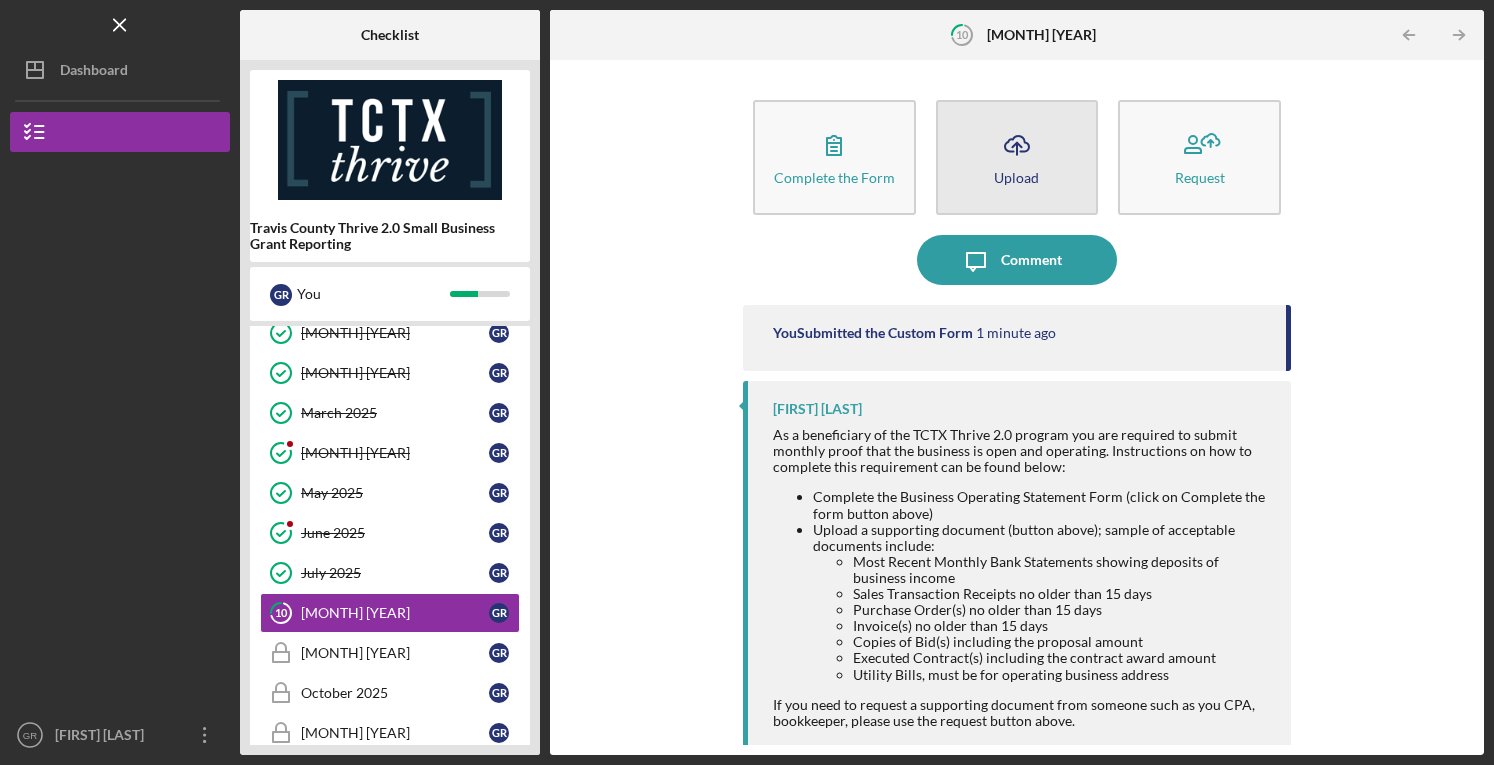 click 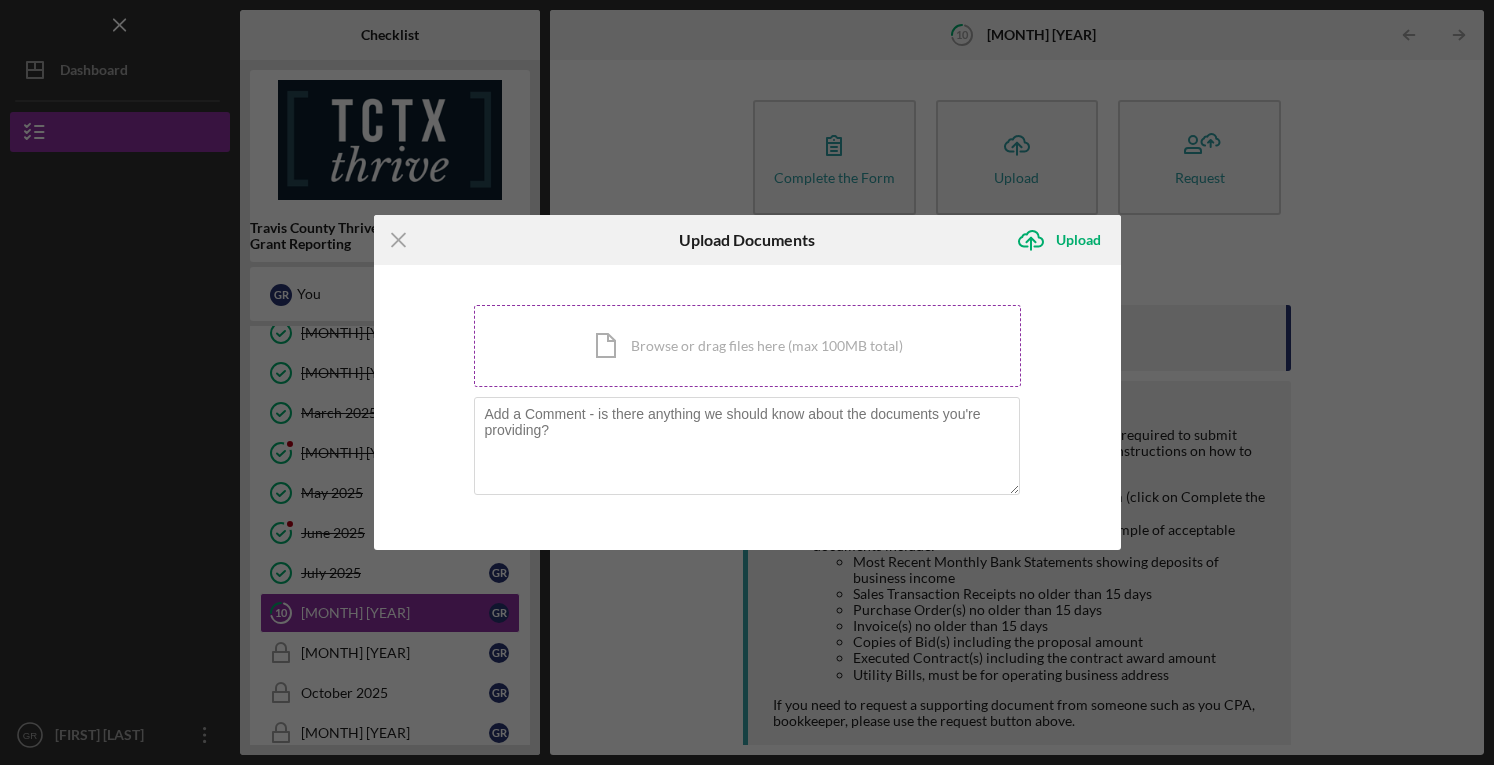 click on "Icon/Document Browse or drag files here (max 100MB total) Tap to choose files or take a photo" at bounding box center (747, 346) 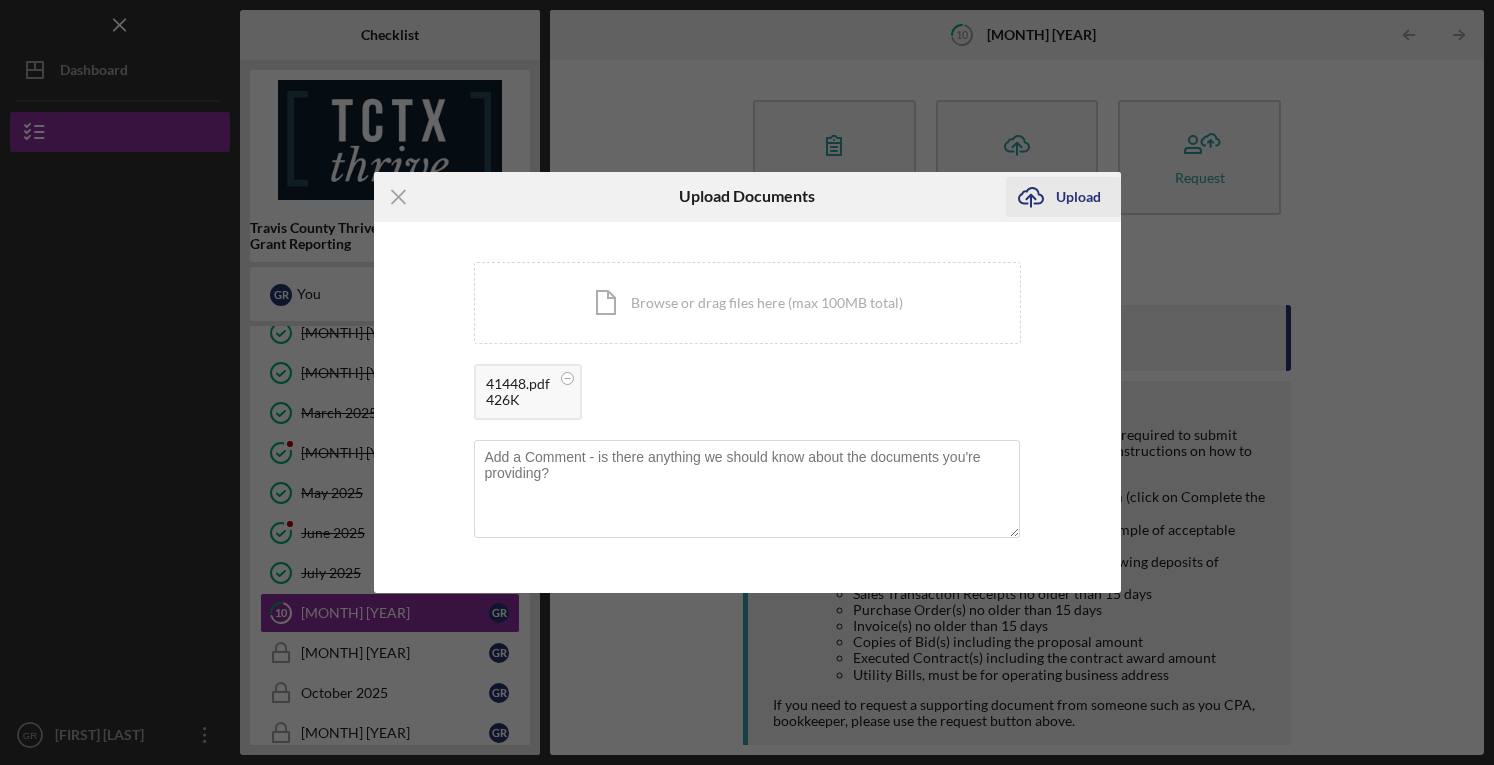 click on "Upload" at bounding box center [1078, 197] 